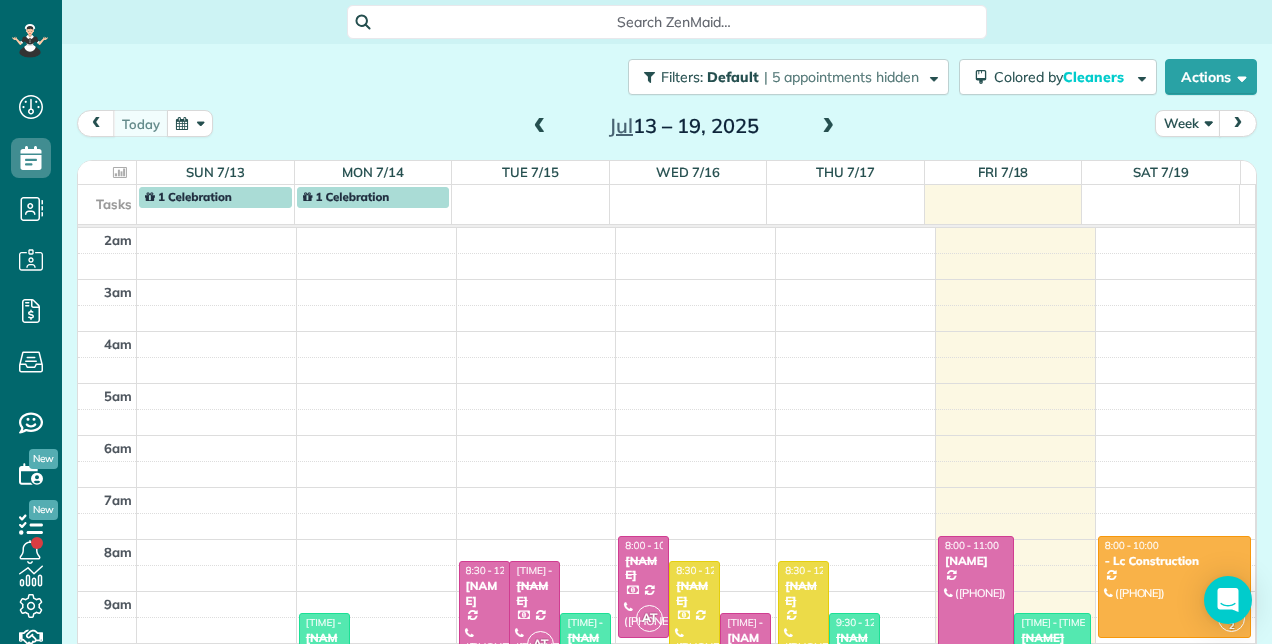 scroll, scrollTop: 0, scrollLeft: 0, axis: both 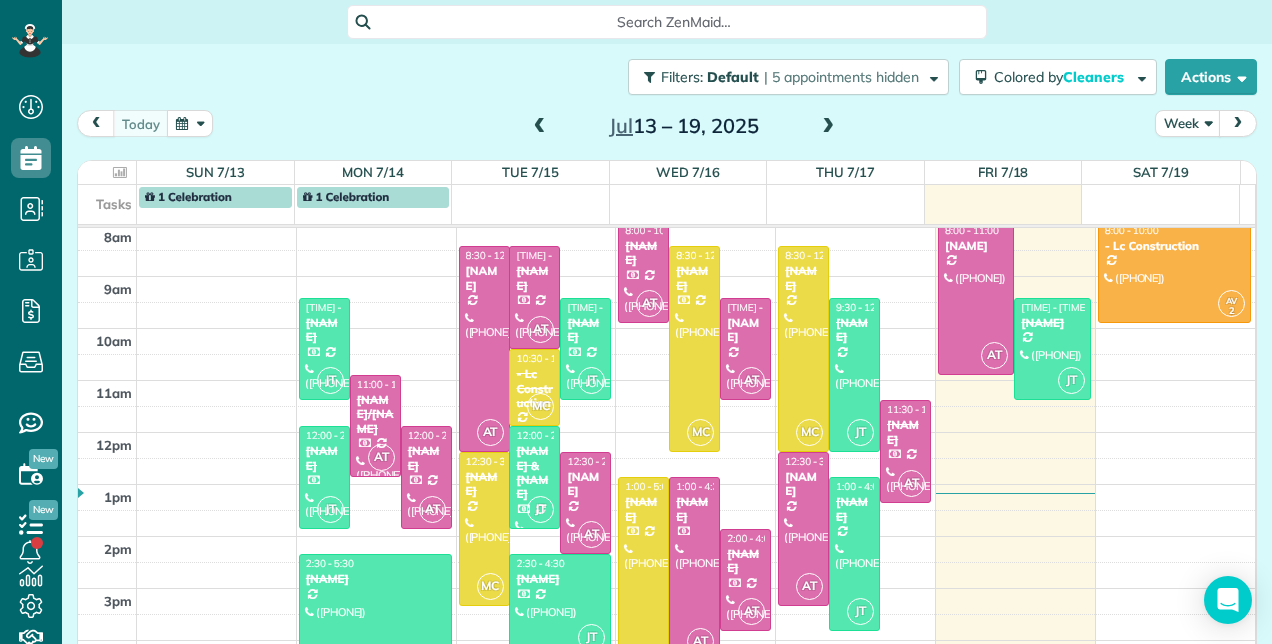 click at bounding box center (828, 127) 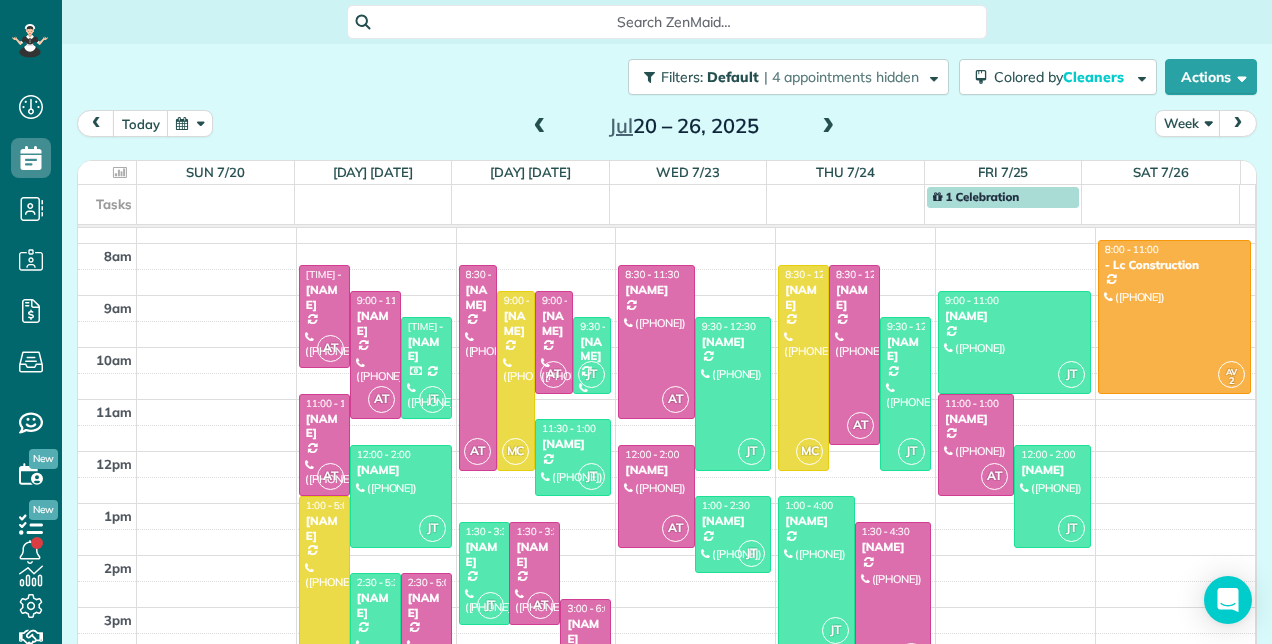 scroll, scrollTop: 249, scrollLeft: 0, axis: vertical 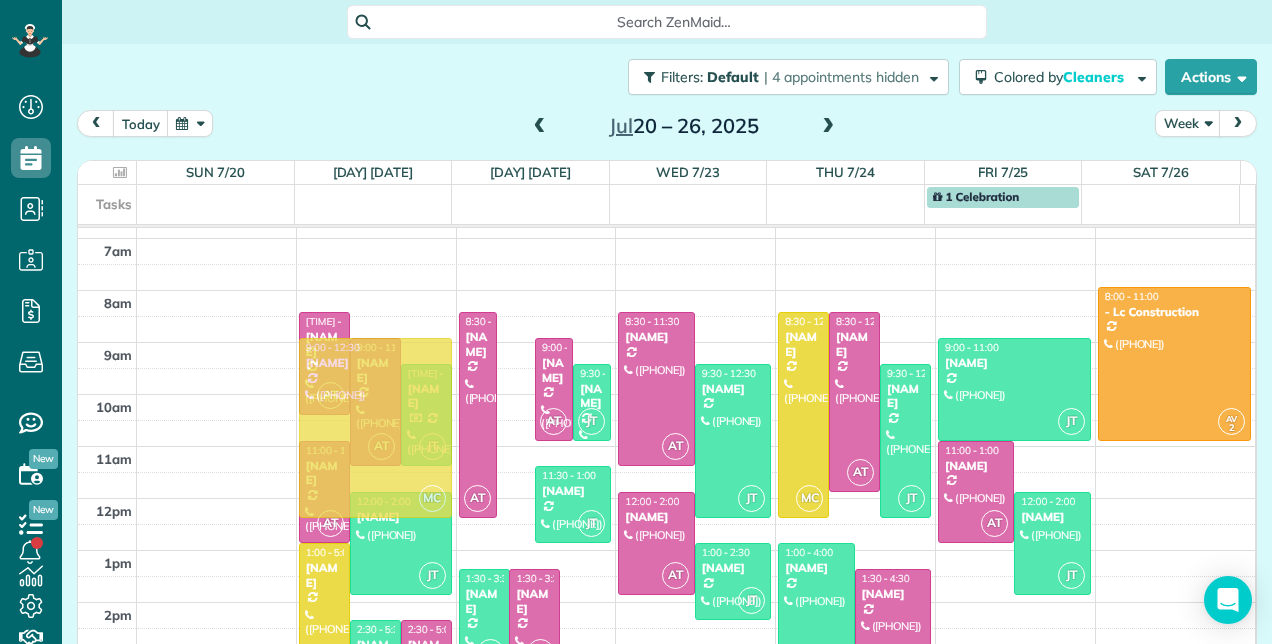 drag, startPoint x: 510, startPoint y: 426, endPoint x: 442, endPoint y: 427, distance: 68.007355 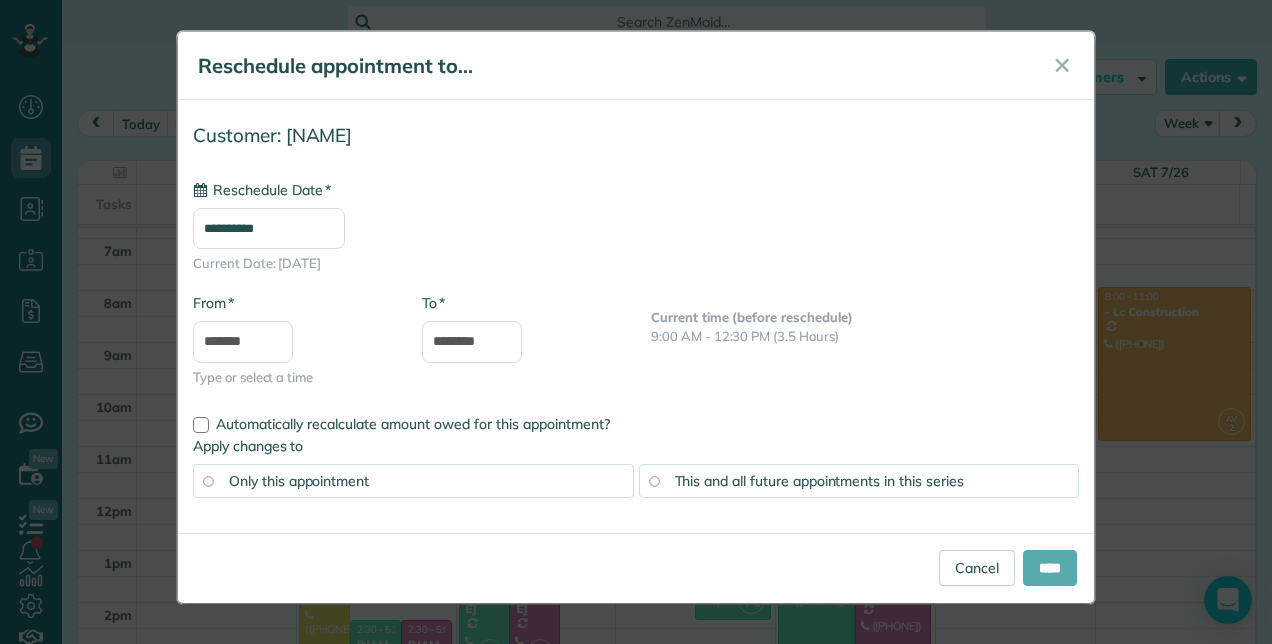 type on "**********" 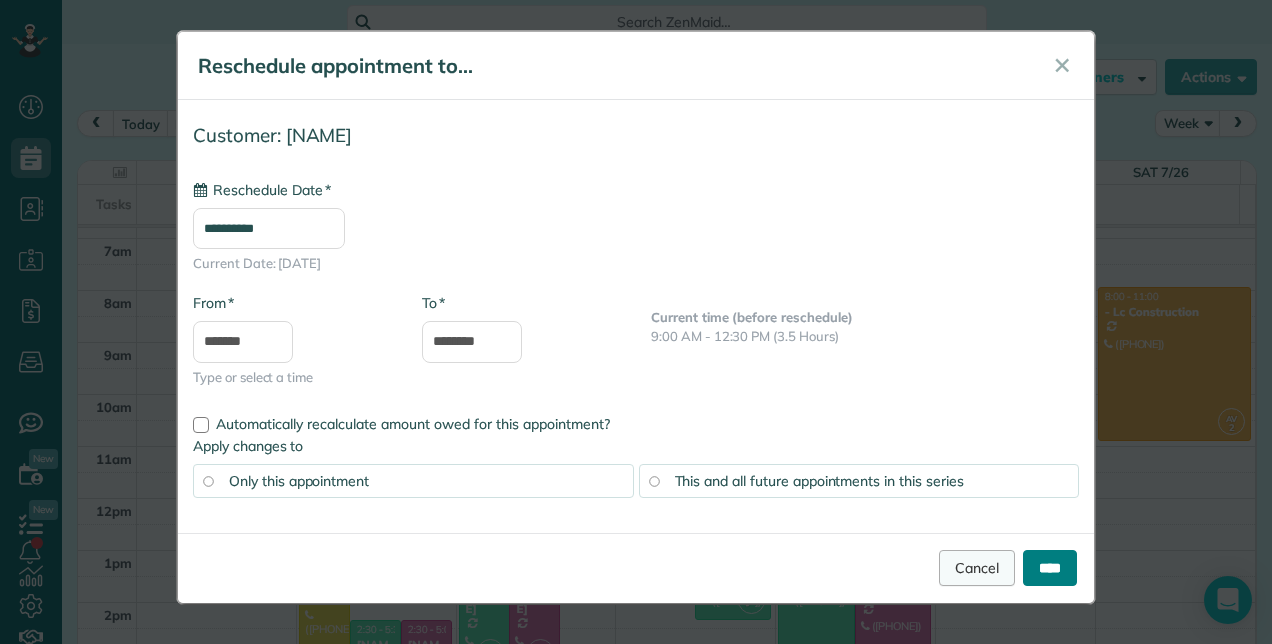 drag, startPoint x: 1029, startPoint y: 556, endPoint x: 988, endPoint y: 553, distance: 41.109608 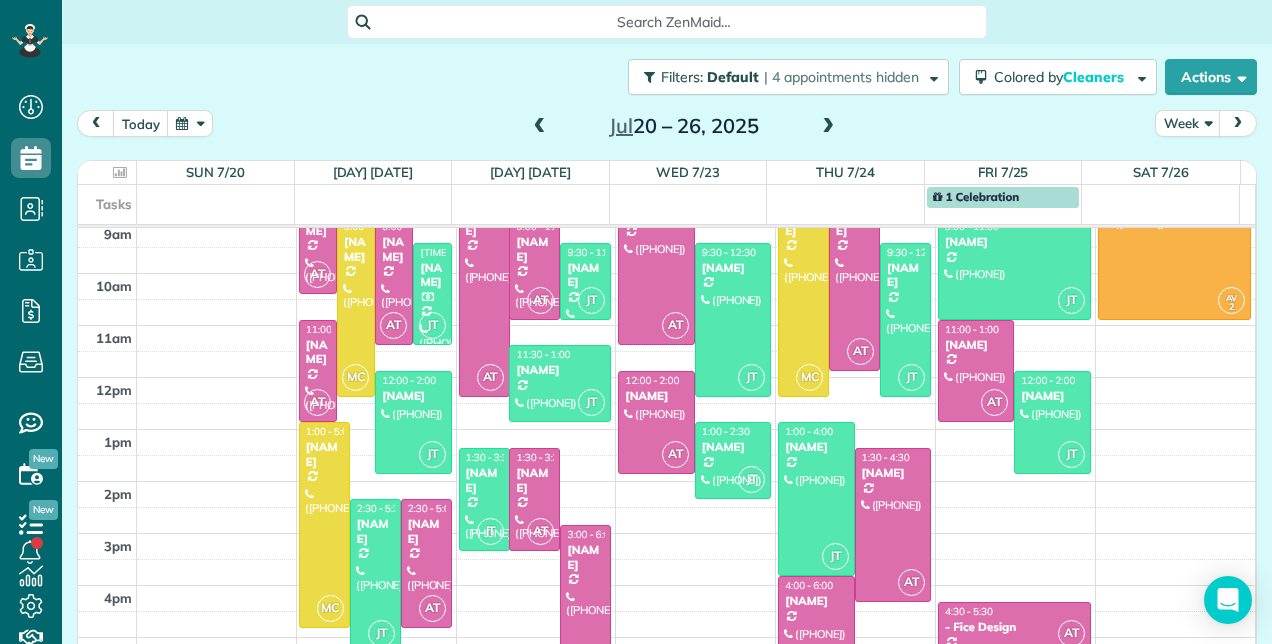 scroll, scrollTop: 329, scrollLeft: 0, axis: vertical 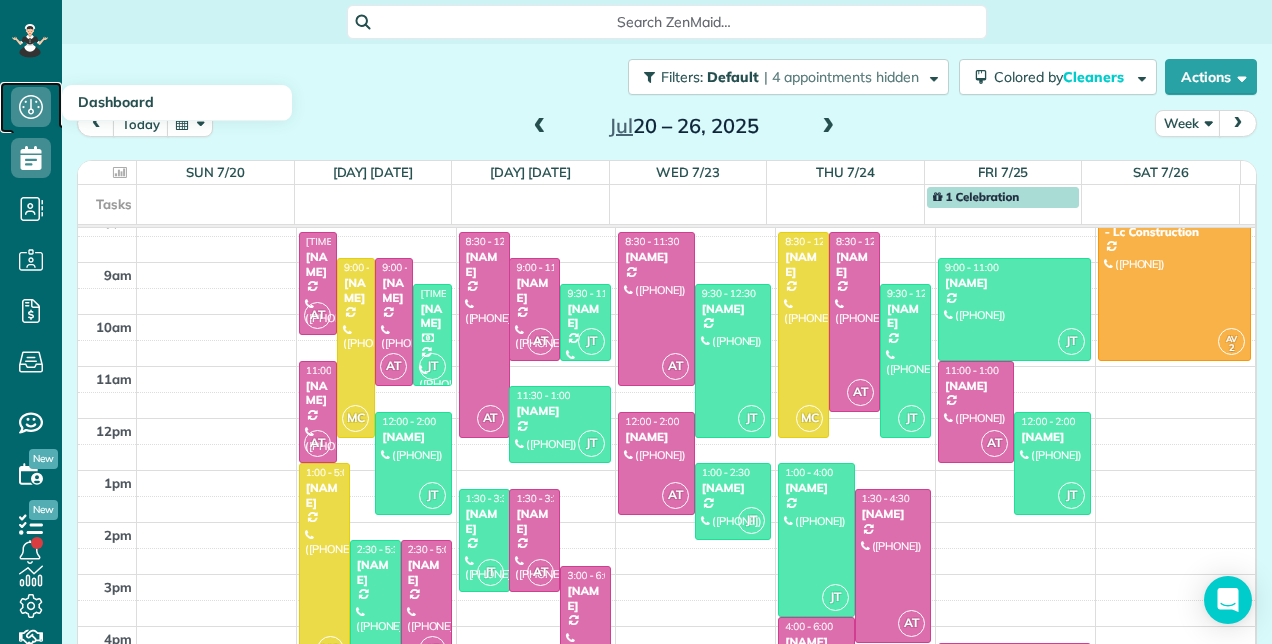 click 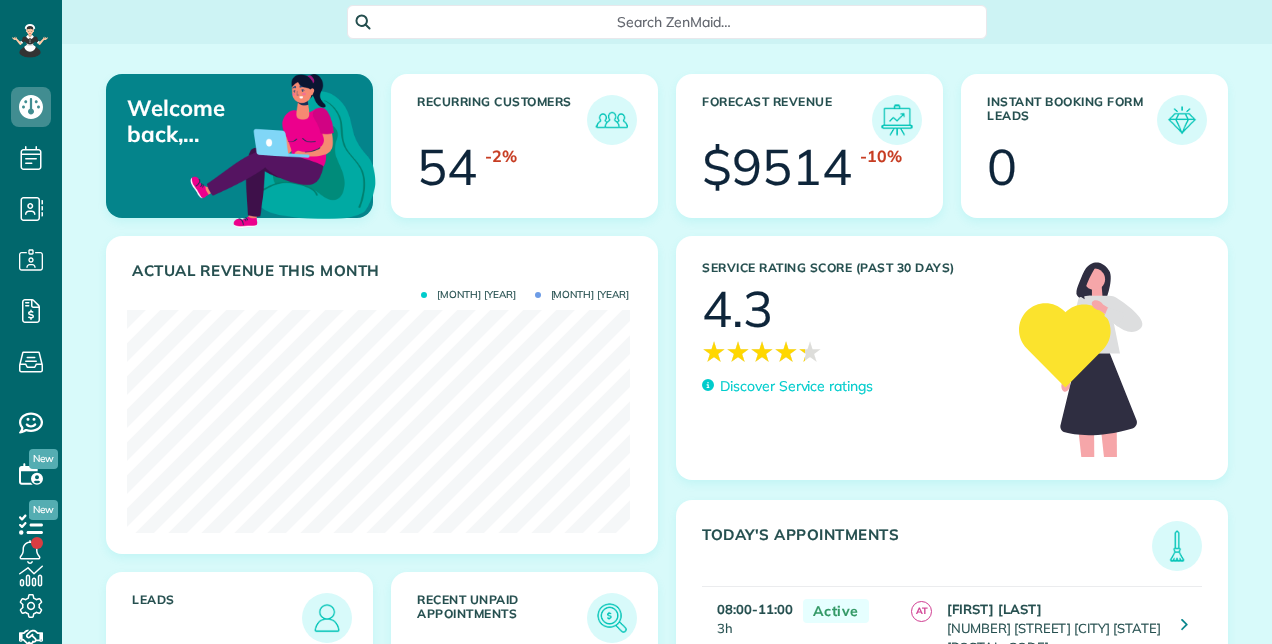 scroll, scrollTop: 0, scrollLeft: 0, axis: both 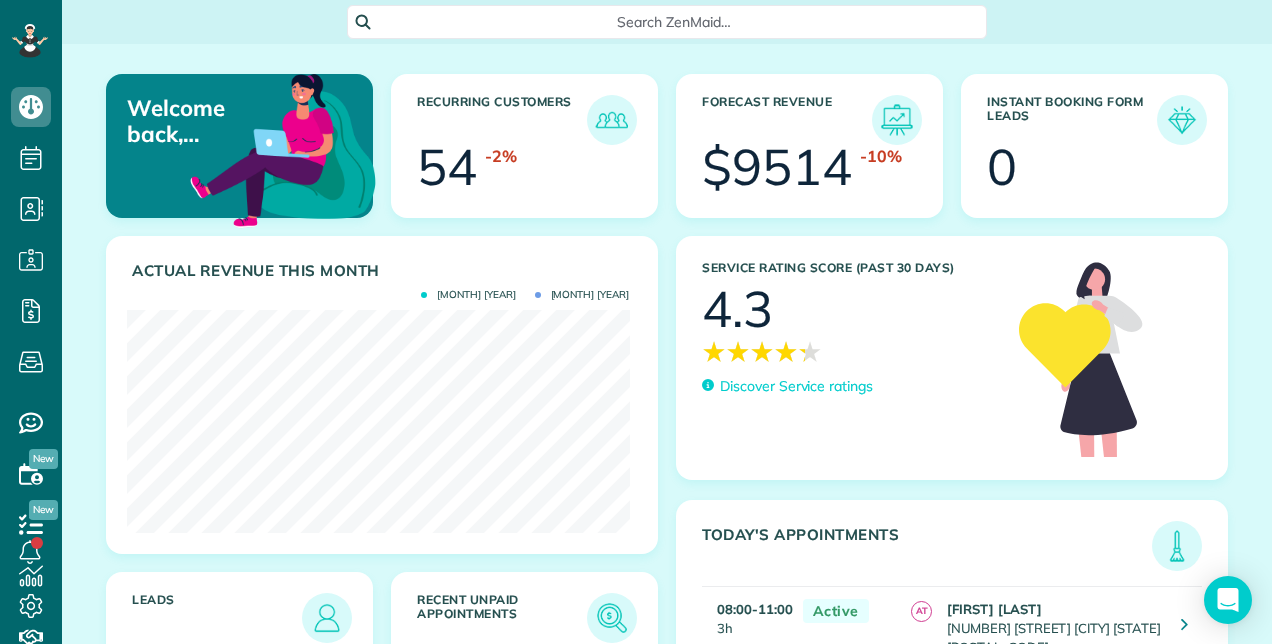 click on "4.3" at bounding box center [737, 309] 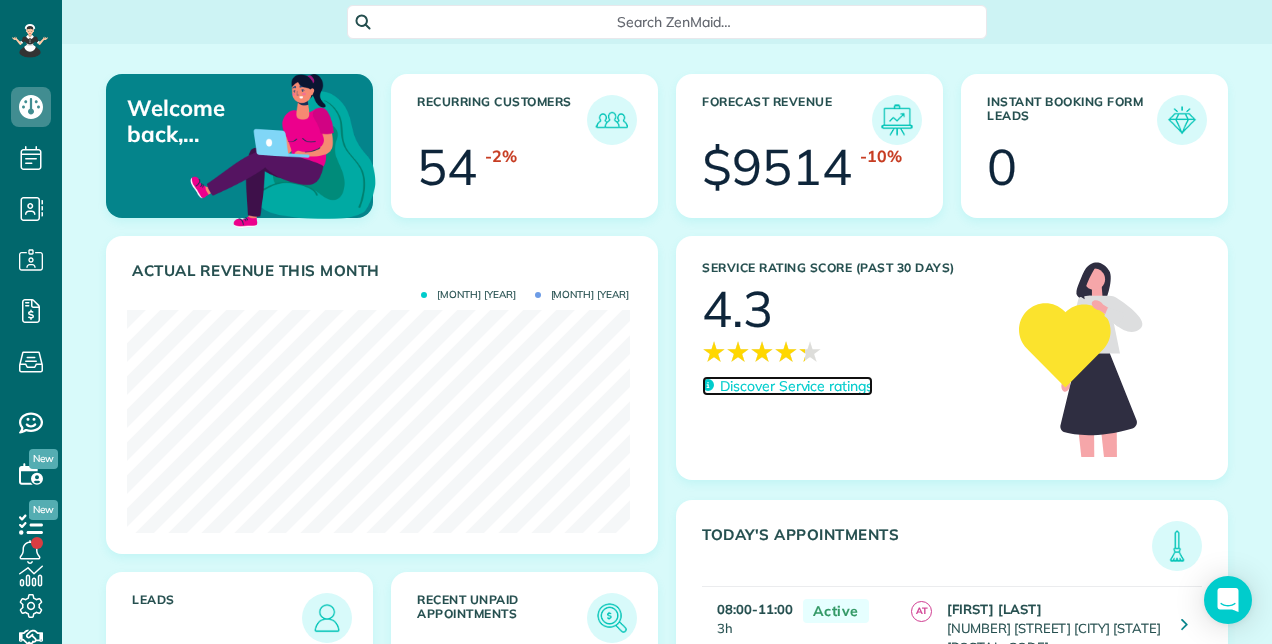 click on "Discover Service ratings" at bounding box center [796, 386] 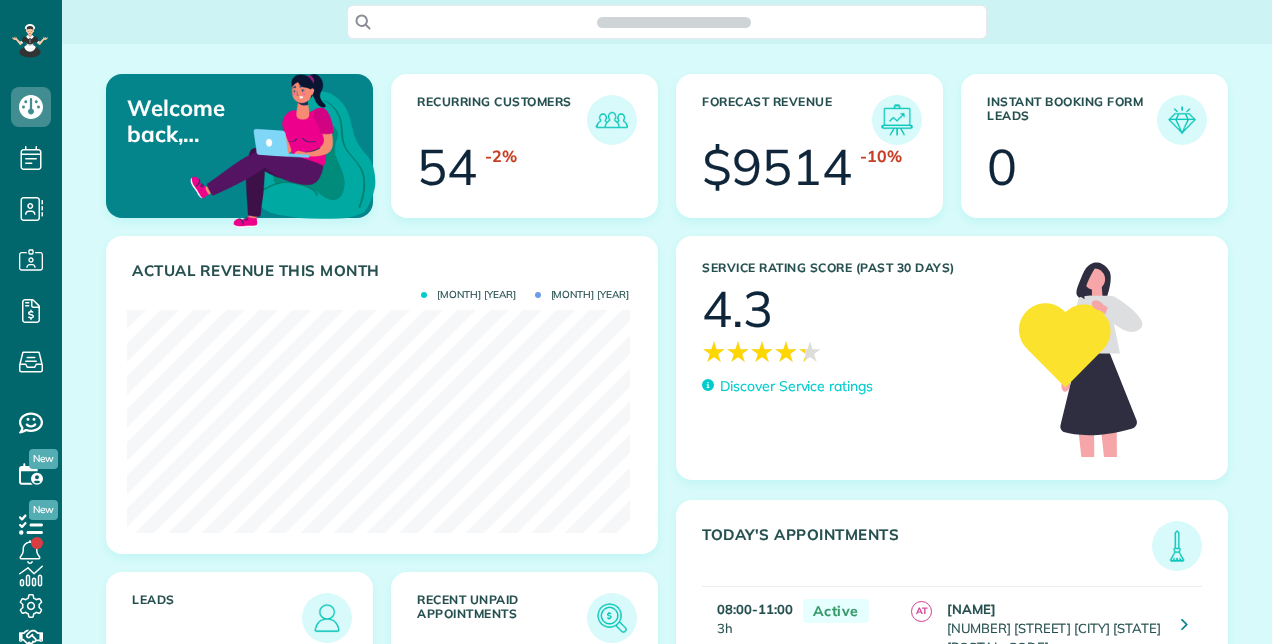 scroll, scrollTop: 0, scrollLeft: 0, axis: both 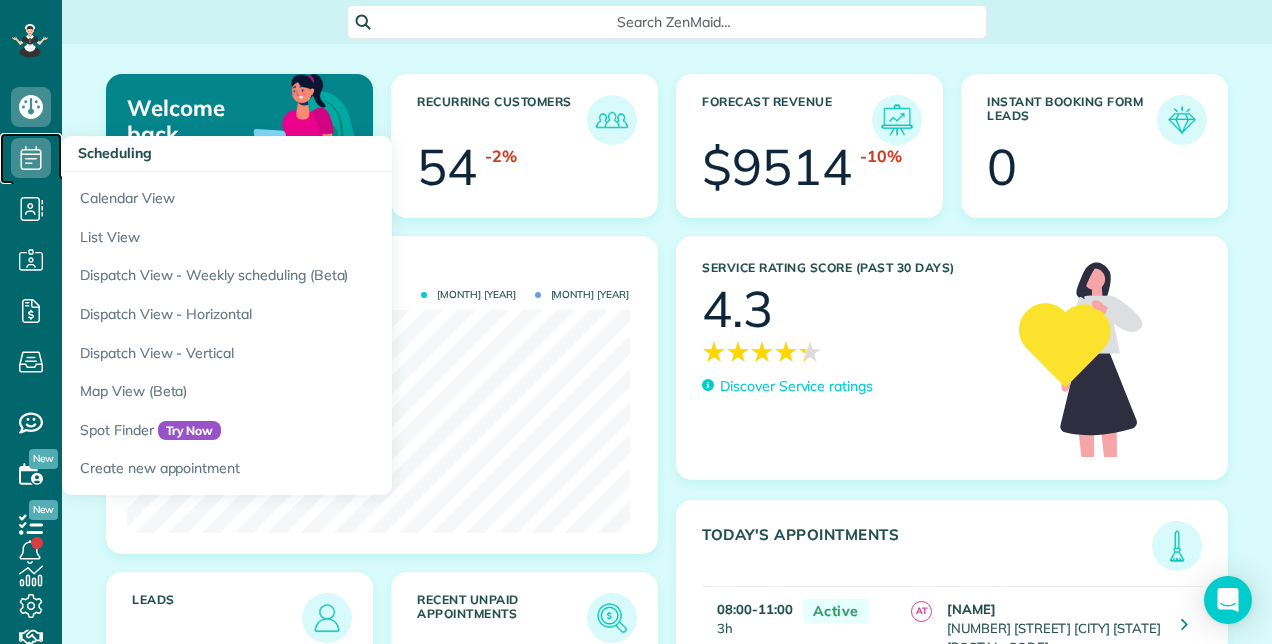 click 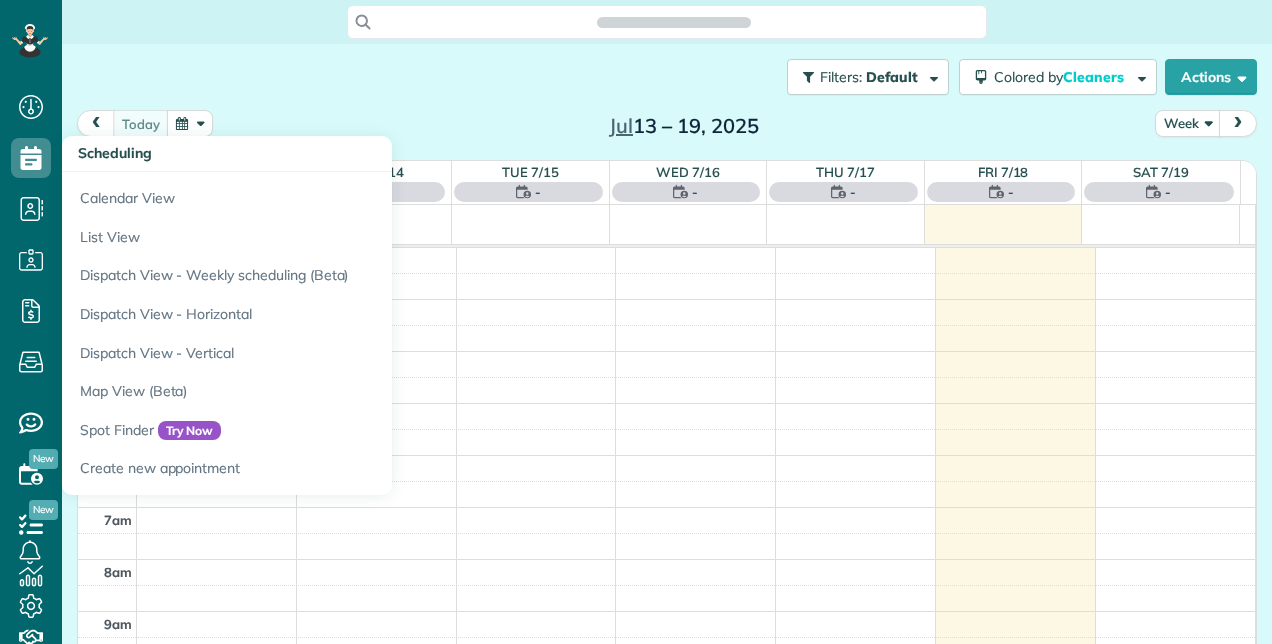 scroll, scrollTop: 0, scrollLeft: 0, axis: both 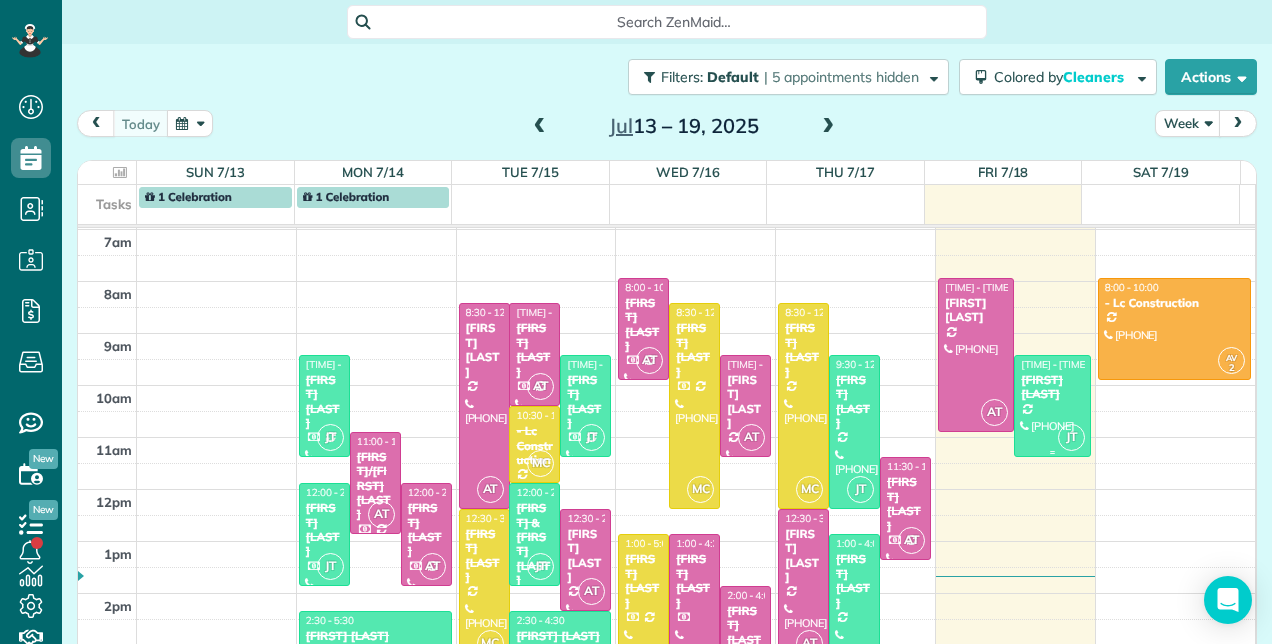 click on "[TIME] - [TIME]" at bounding box center [1054, 364] 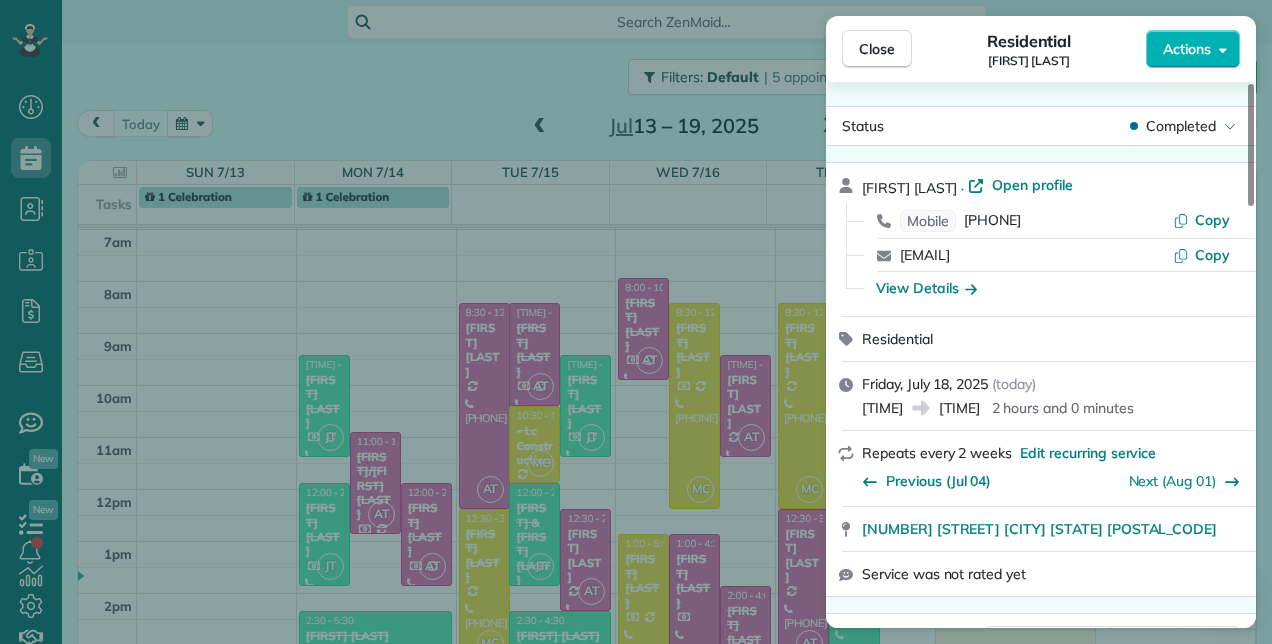 scroll, scrollTop: 200, scrollLeft: 0, axis: vertical 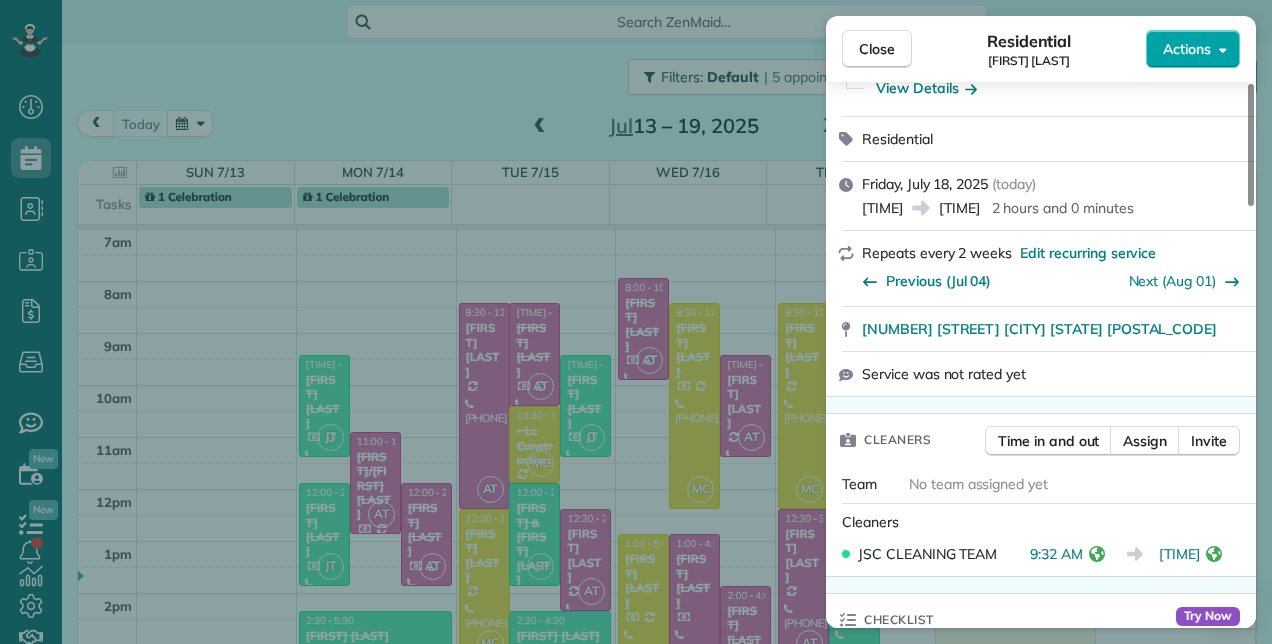 click on "Actions" at bounding box center (1193, 49) 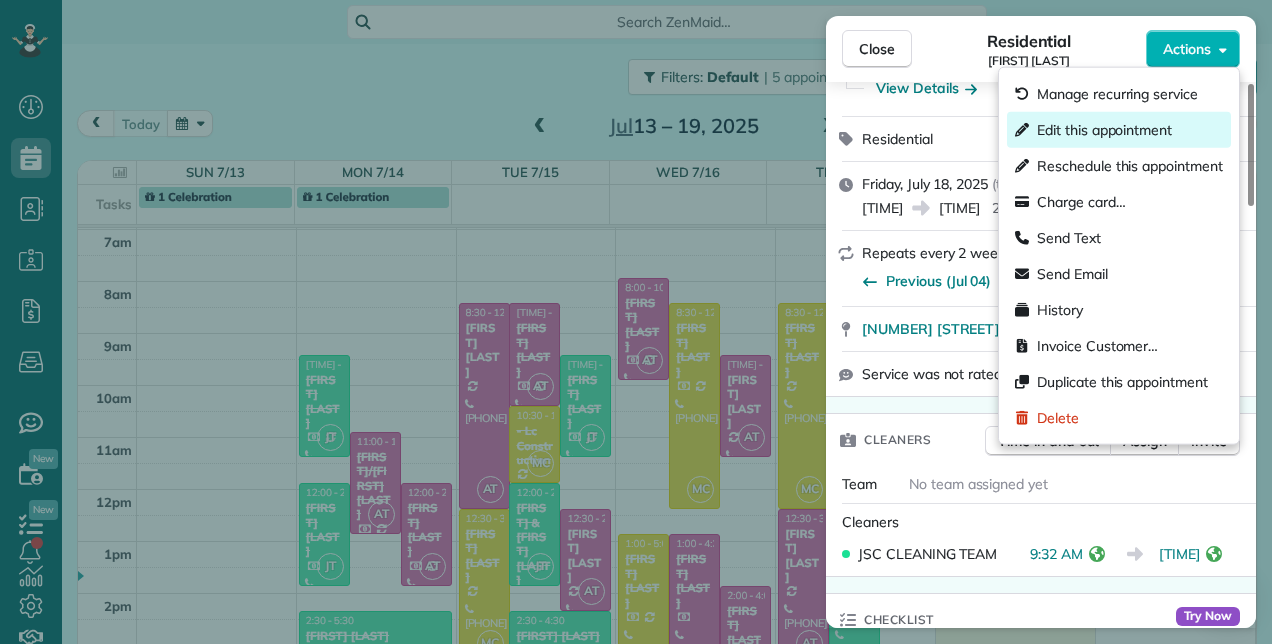 click on "Edit this appointment" at bounding box center (1104, 130) 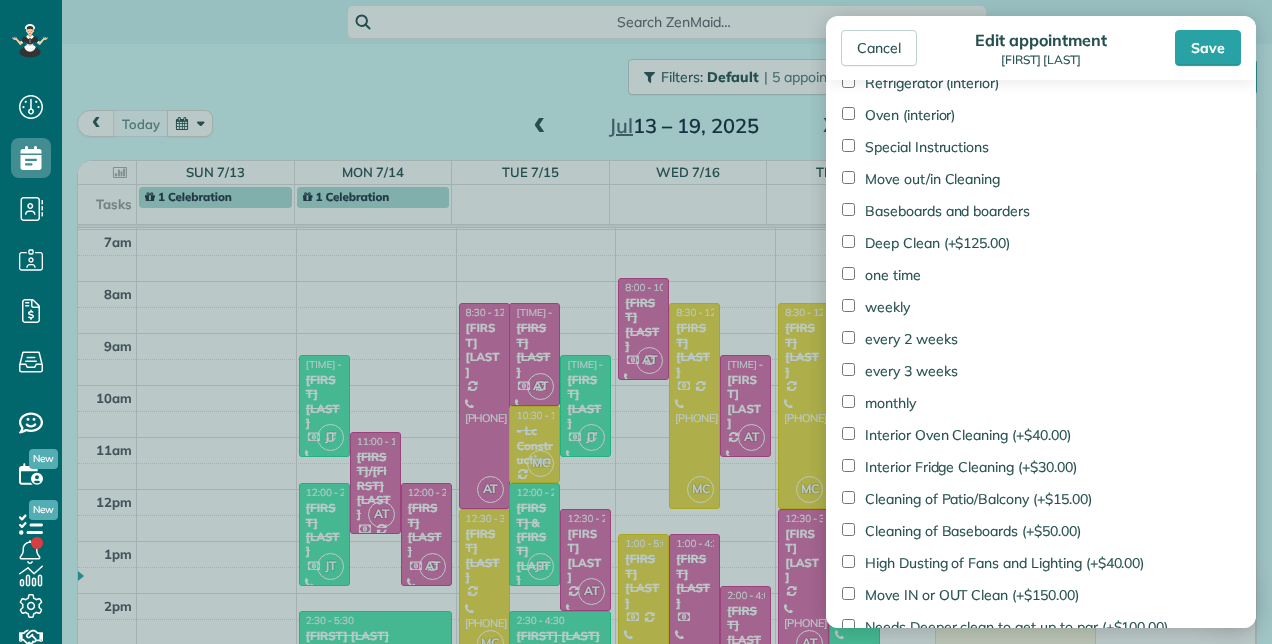 scroll, scrollTop: 1698, scrollLeft: 0, axis: vertical 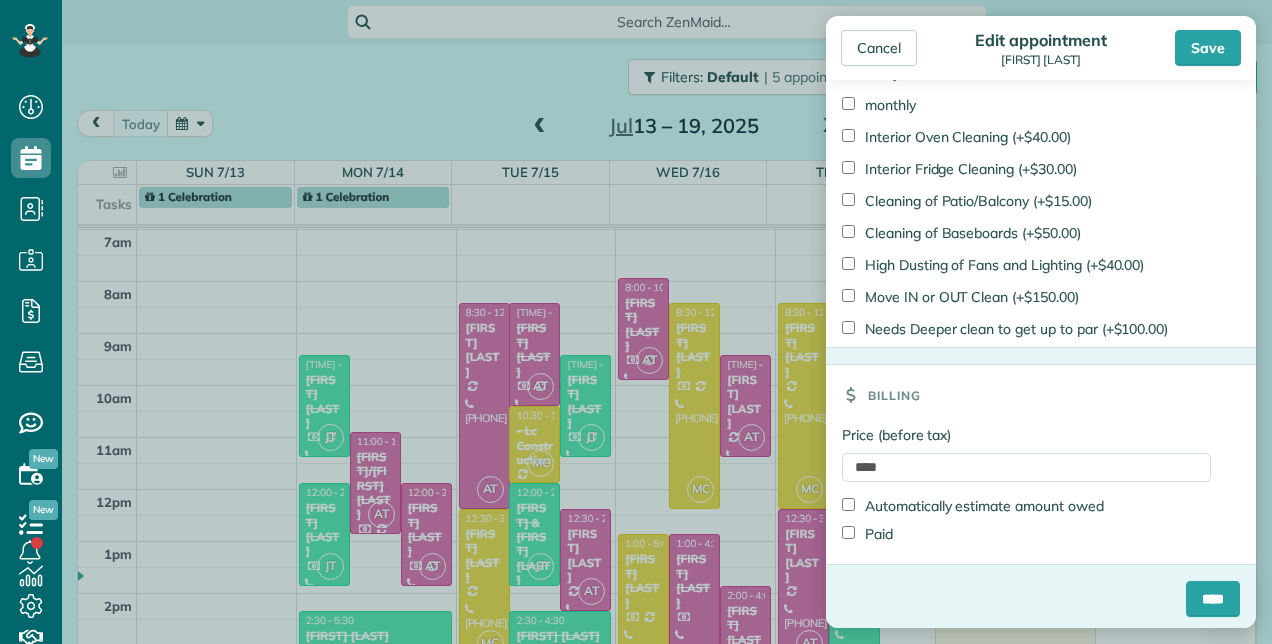 click on "Price (before tax) ****
Automatically estimate amount owed
Paid" at bounding box center (1041, 494) 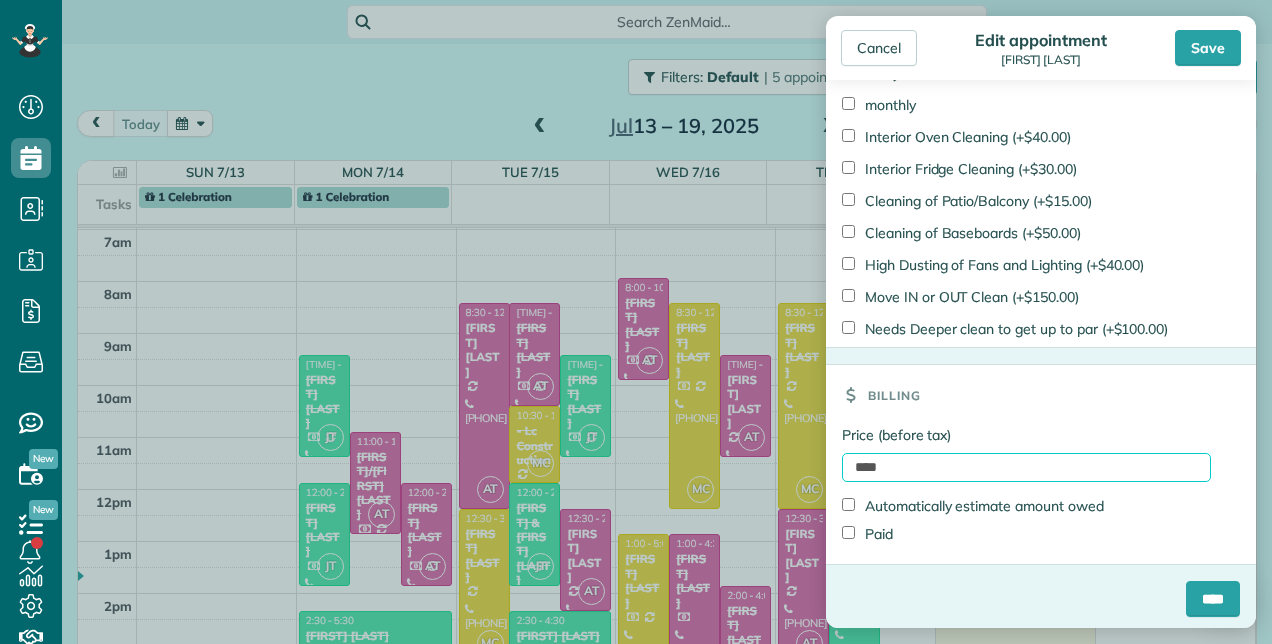 click on "****" at bounding box center [1026, 467] 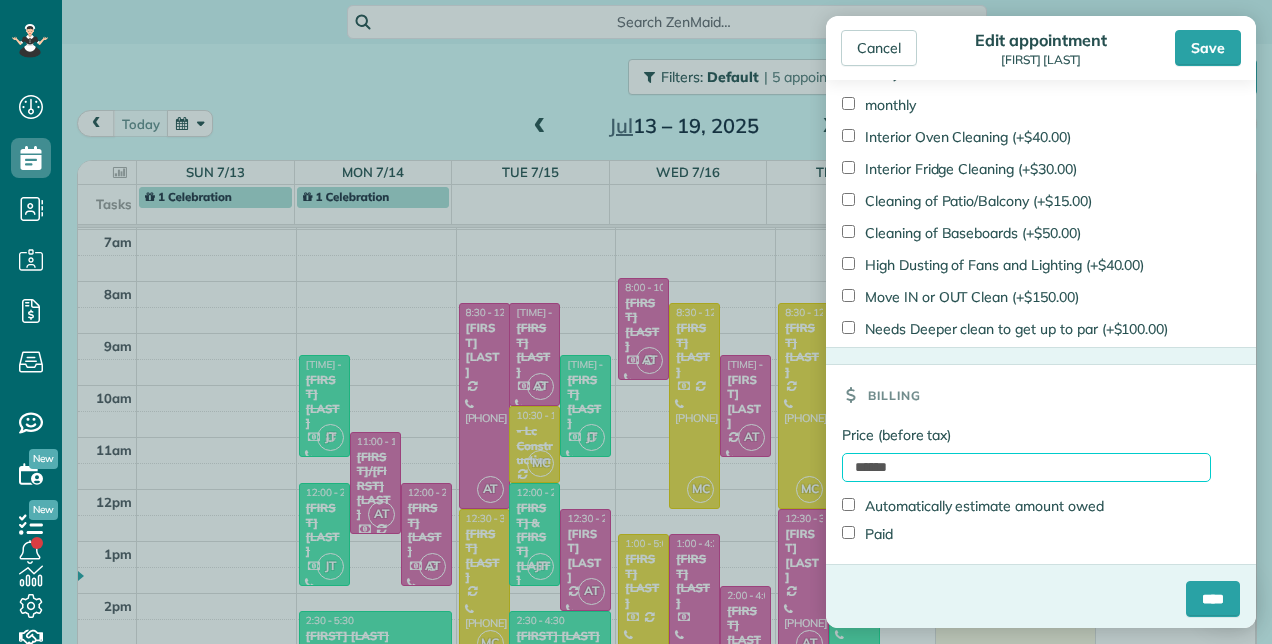 type on "******" 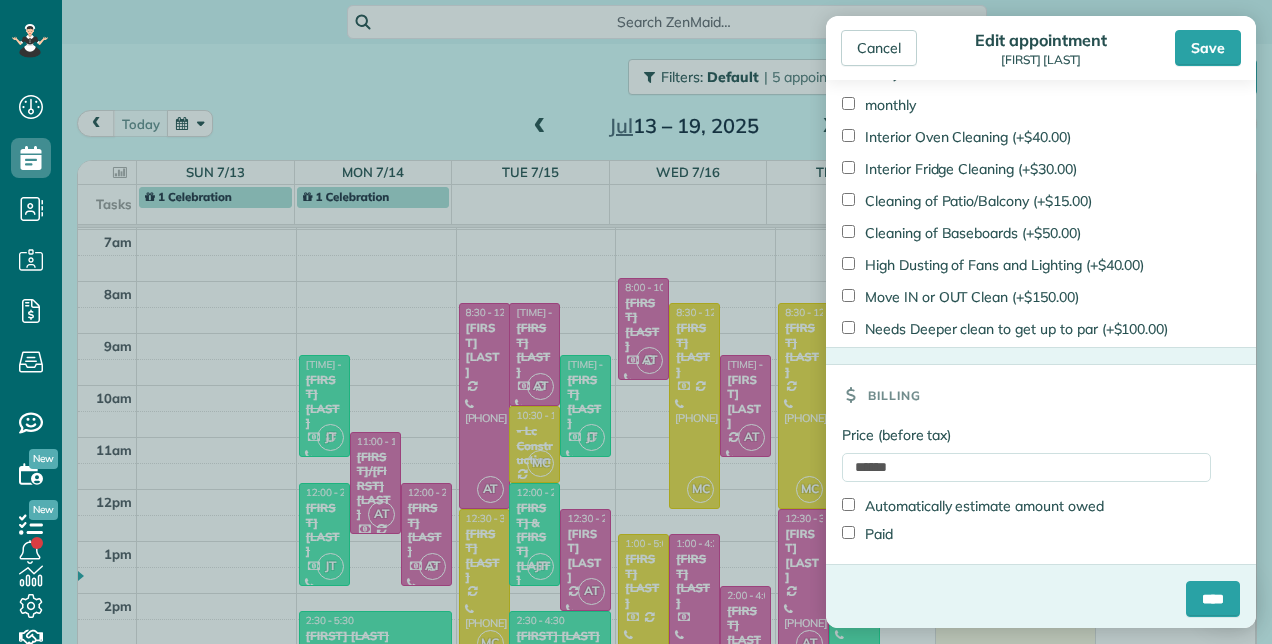 click on "Paid" at bounding box center [867, 534] 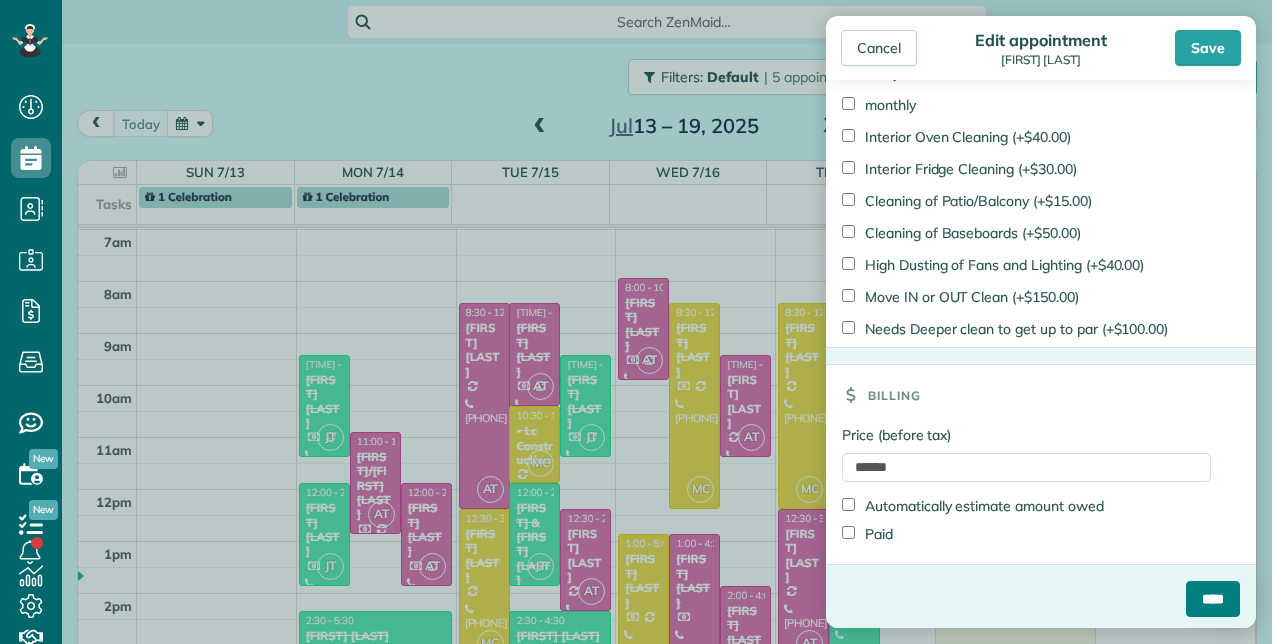 drag, startPoint x: 1179, startPoint y: 597, endPoint x: 1164, endPoint y: 548, distance: 51.24451 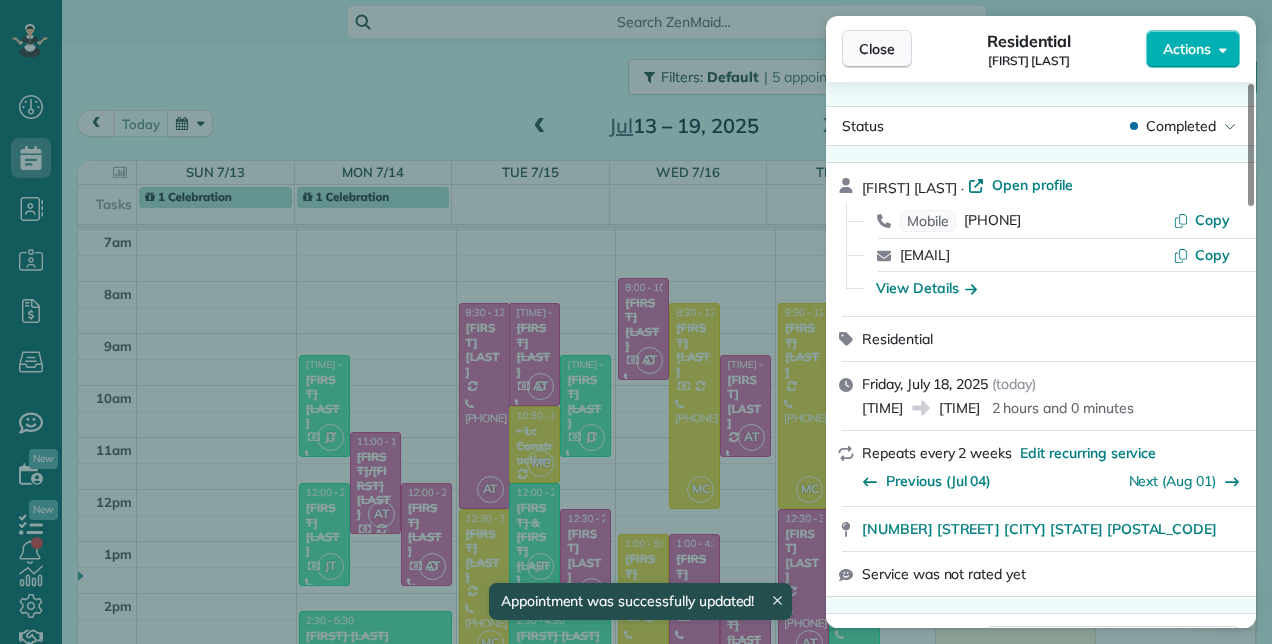 click on "Close" at bounding box center (877, 49) 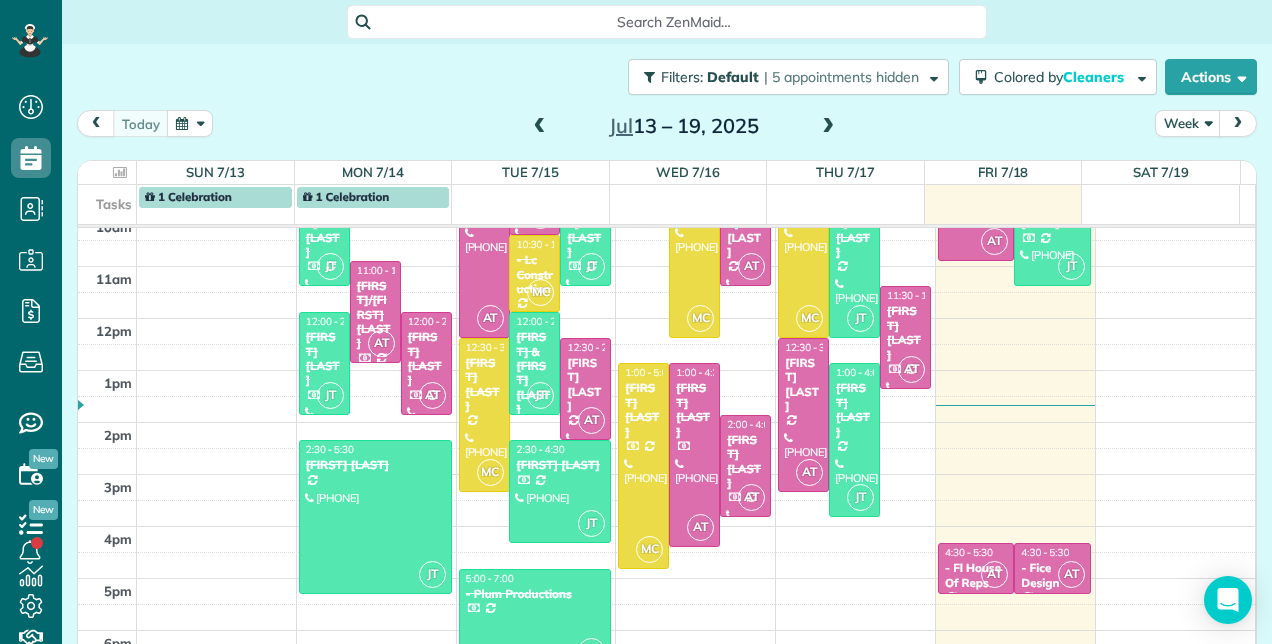 scroll, scrollTop: 229, scrollLeft: 0, axis: vertical 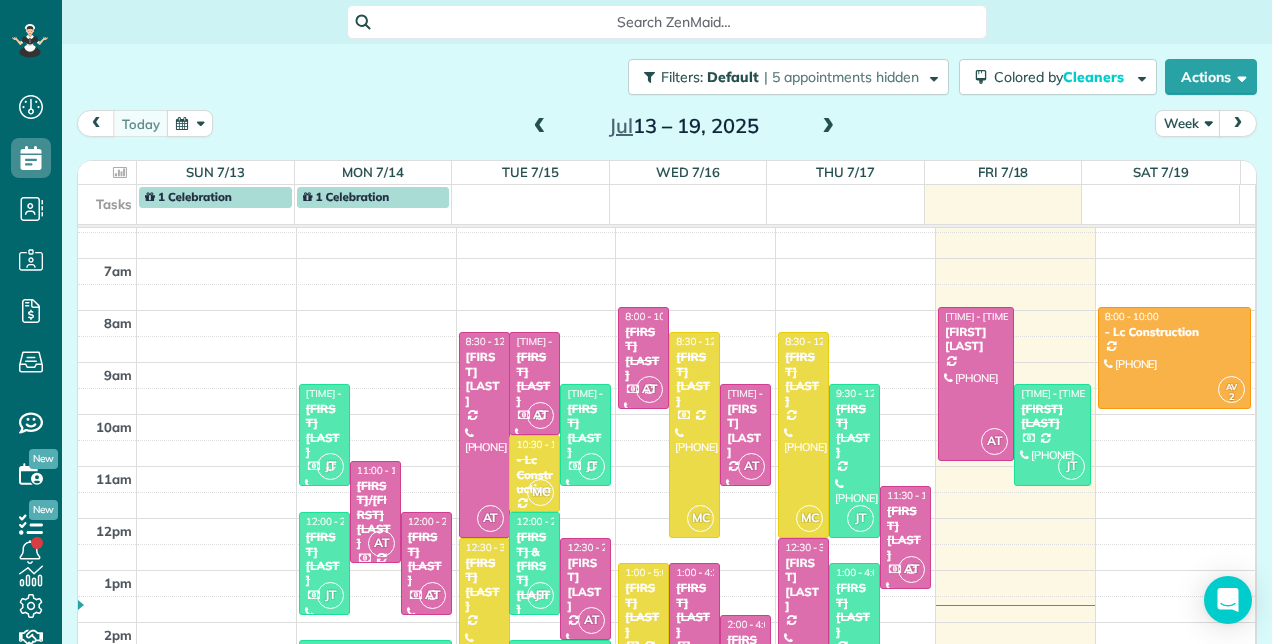 click on "Filters:   Default
|  5 appointments hidden
Colored by  Cleaners
Color by Cleaner
Color by Team
Color by Status
Color by Recurrence
Color by Paid/Unpaid
Filters  Default
Schedule Changes
Actions
Create Appointment
Create Task
Clock In/Out
Send Work Orders
Print Route Sheets
Today's Emails/Texts
View Metrics" at bounding box center (667, 77) 